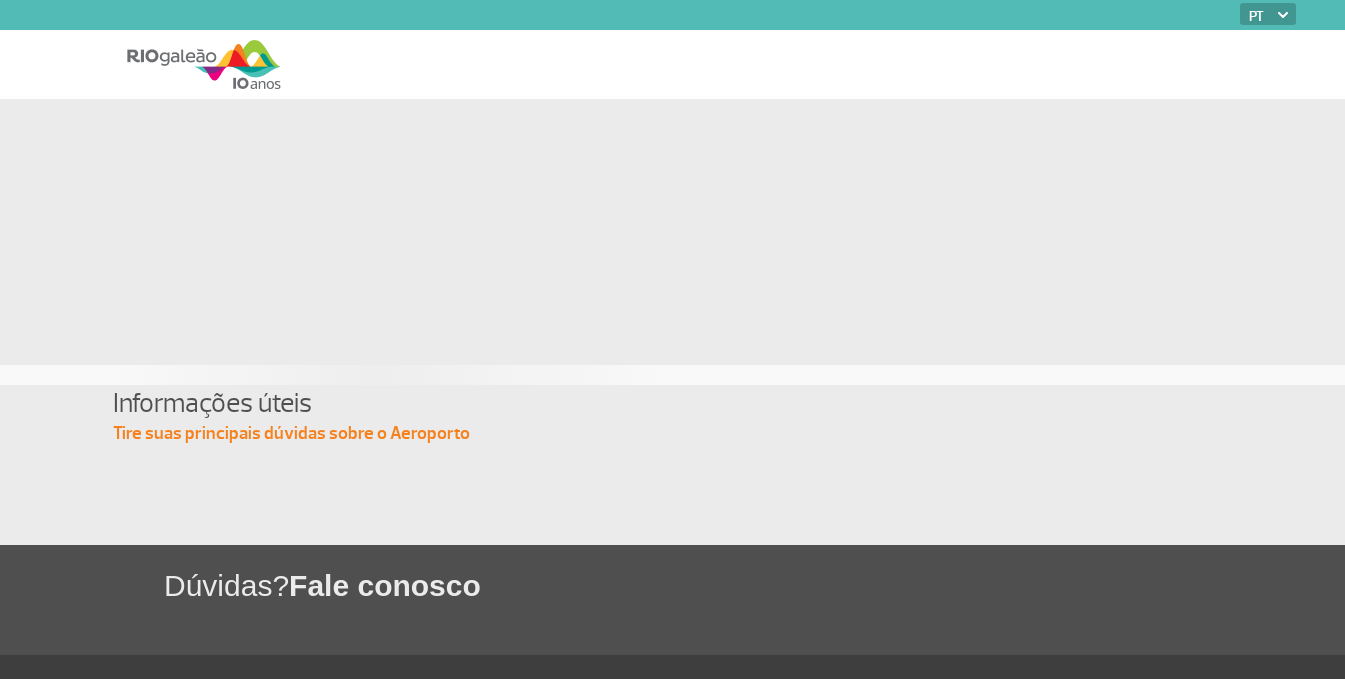 scroll, scrollTop: 0, scrollLeft: 0, axis: both 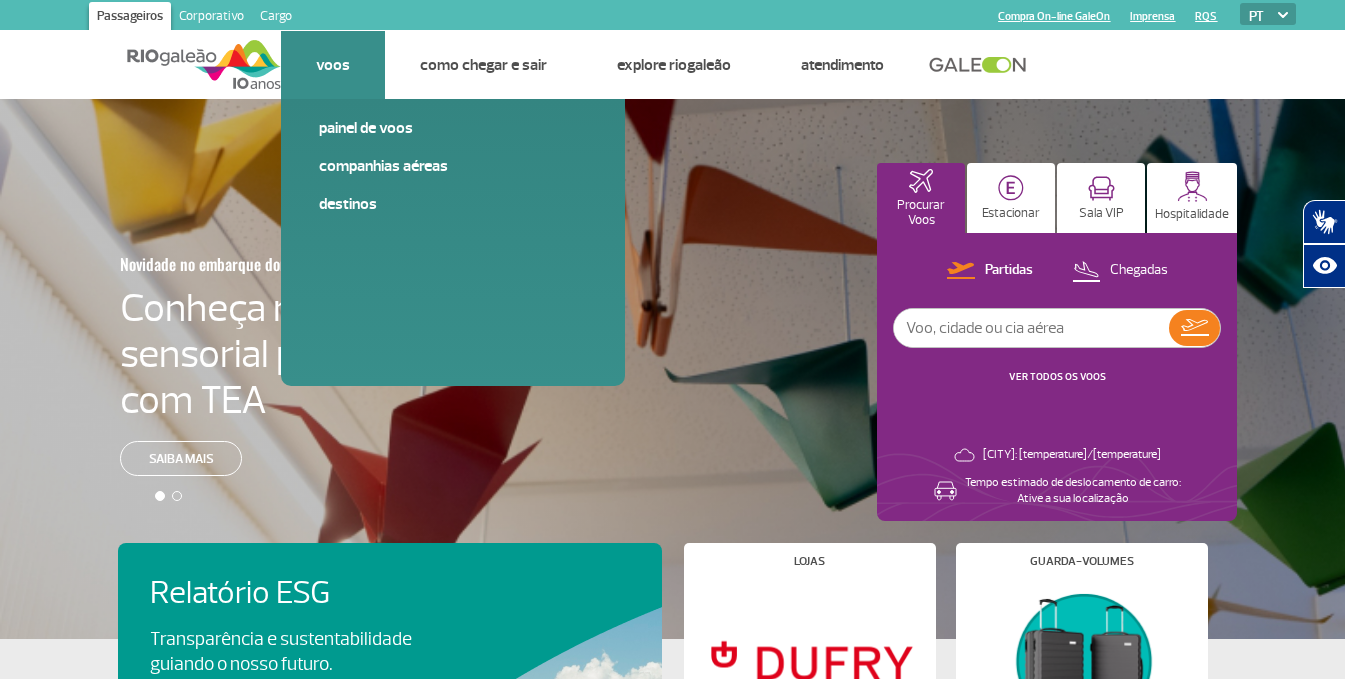 click on "Voos   Painel de voos   Companhias Aéreas   Destinos" at bounding box center [333, 65] 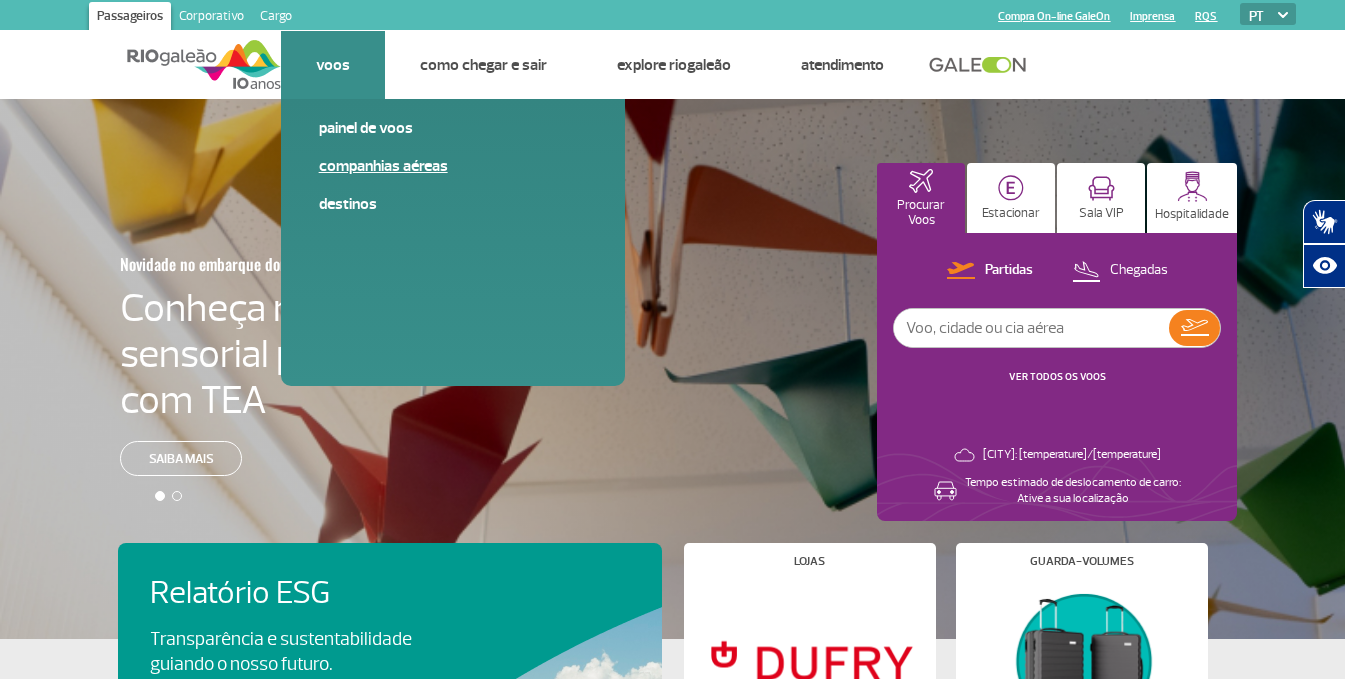 click on "Companhias Aéreas" at bounding box center (453, 166) 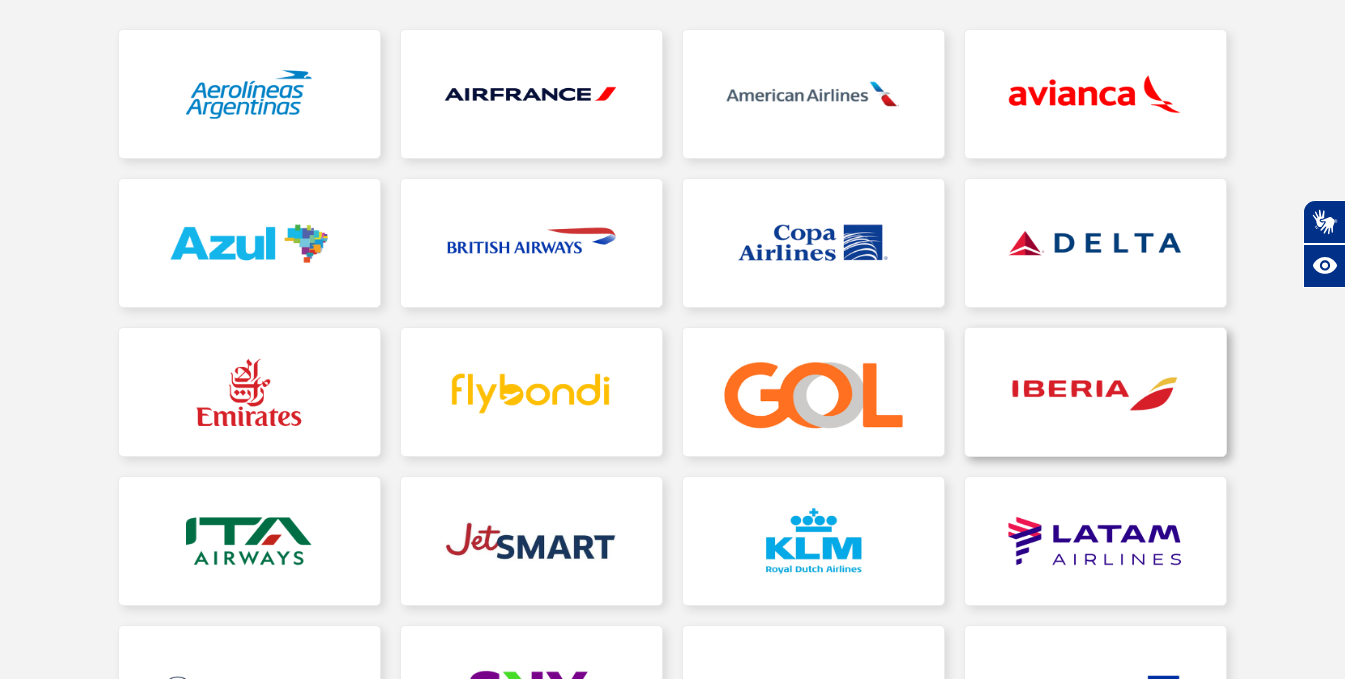 scroll, scrollTop: 300, scrollLeft: 0, axis: vertical 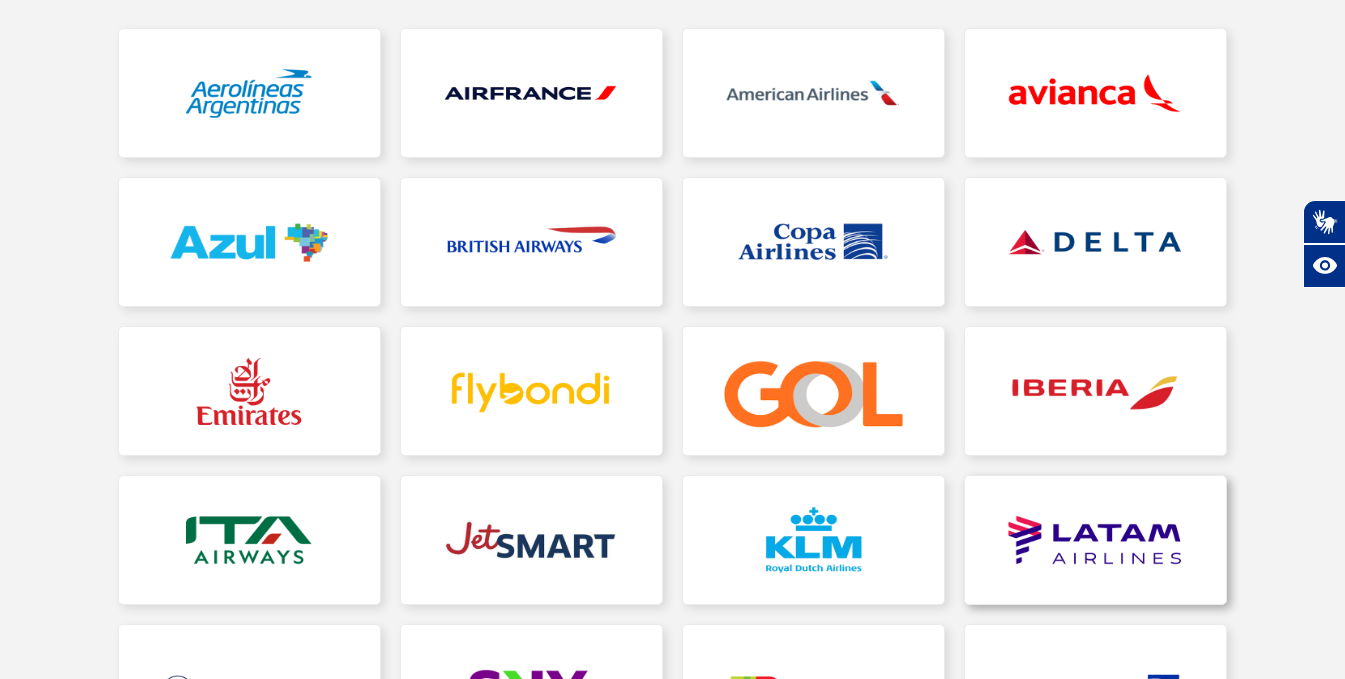click at bounding box center [1095, 540] 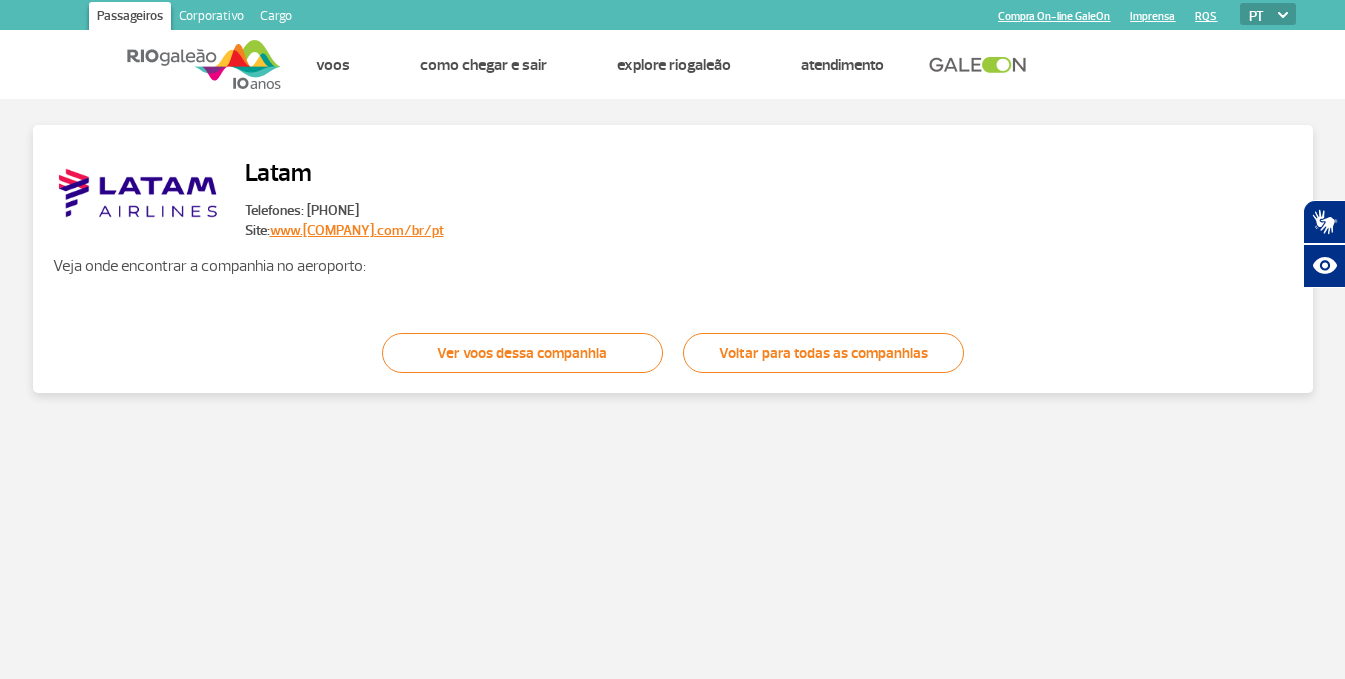scroll, scrollTop: 0, scrollLeft: 0, axis: both 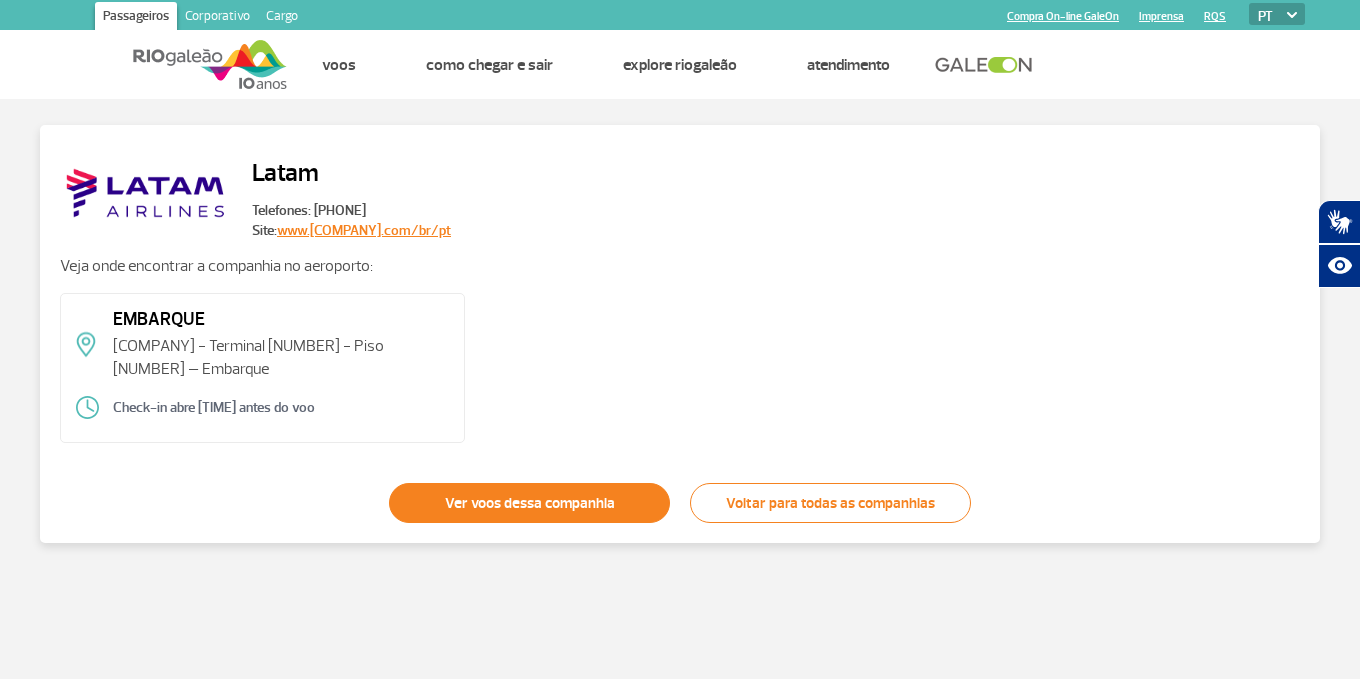 click on "Ver voos dessa companhia" at bounding box center (529, 503) 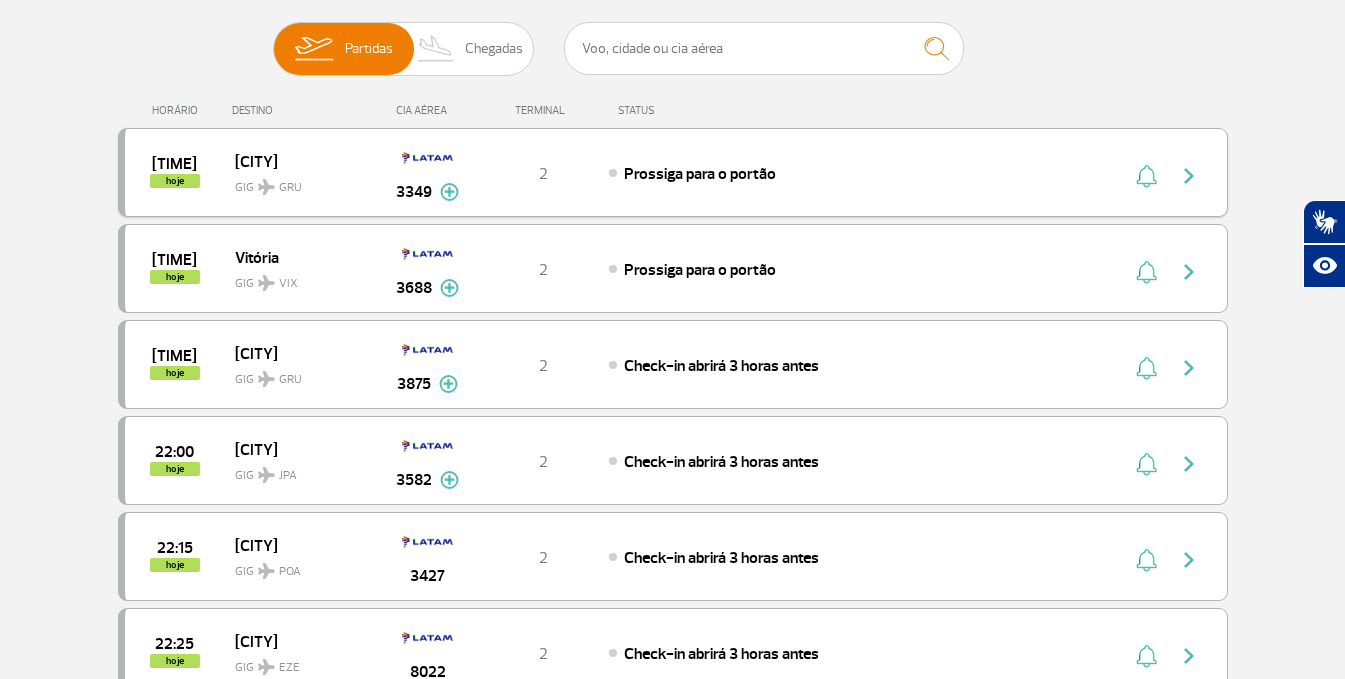scroll, scrollTop: 300, scrollLeft: 0, axis: vertical 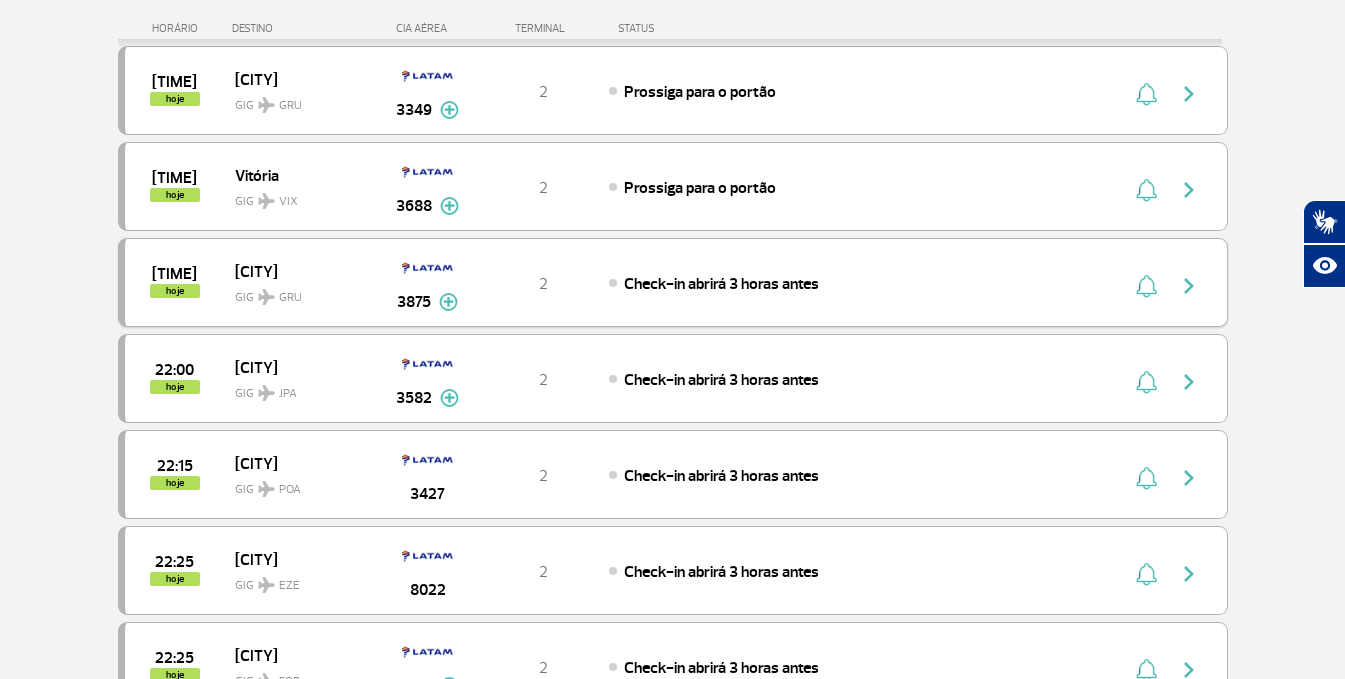 click on "[CITY]" at bounding box center (299, 271) 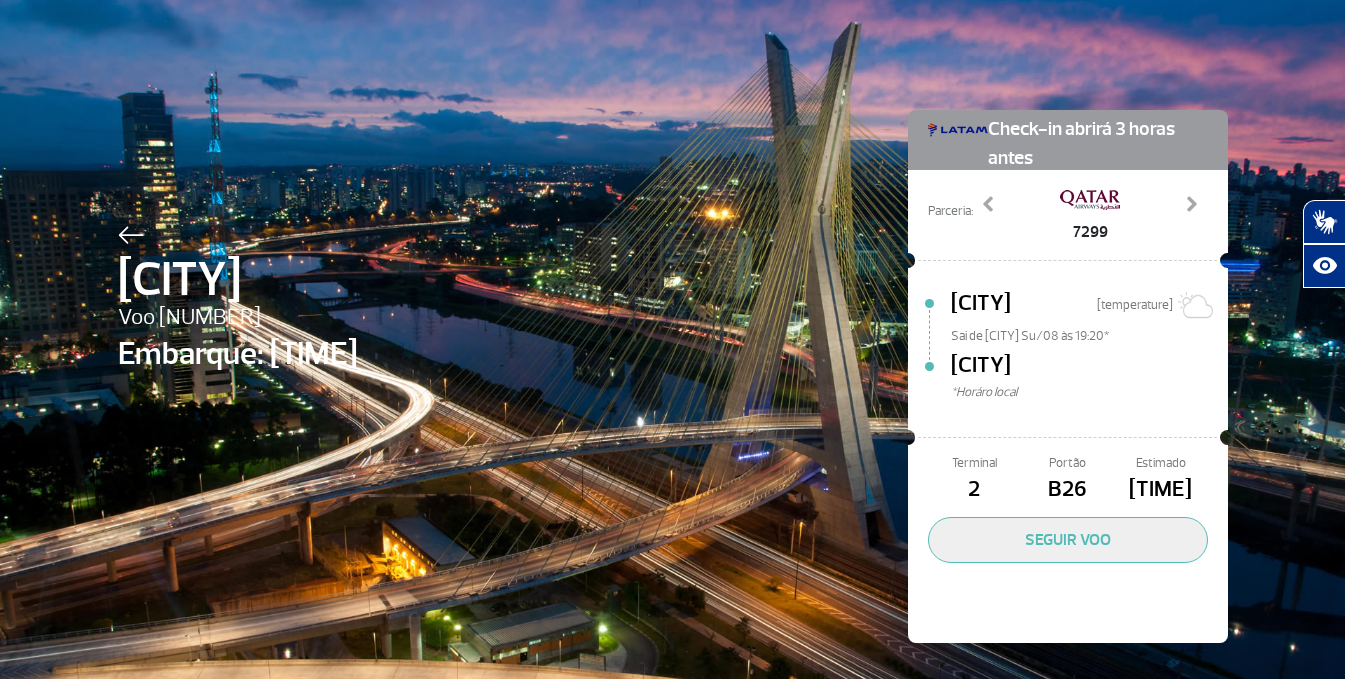 scroll, scrollTop: 0, scrollLeft: 0, axis: both 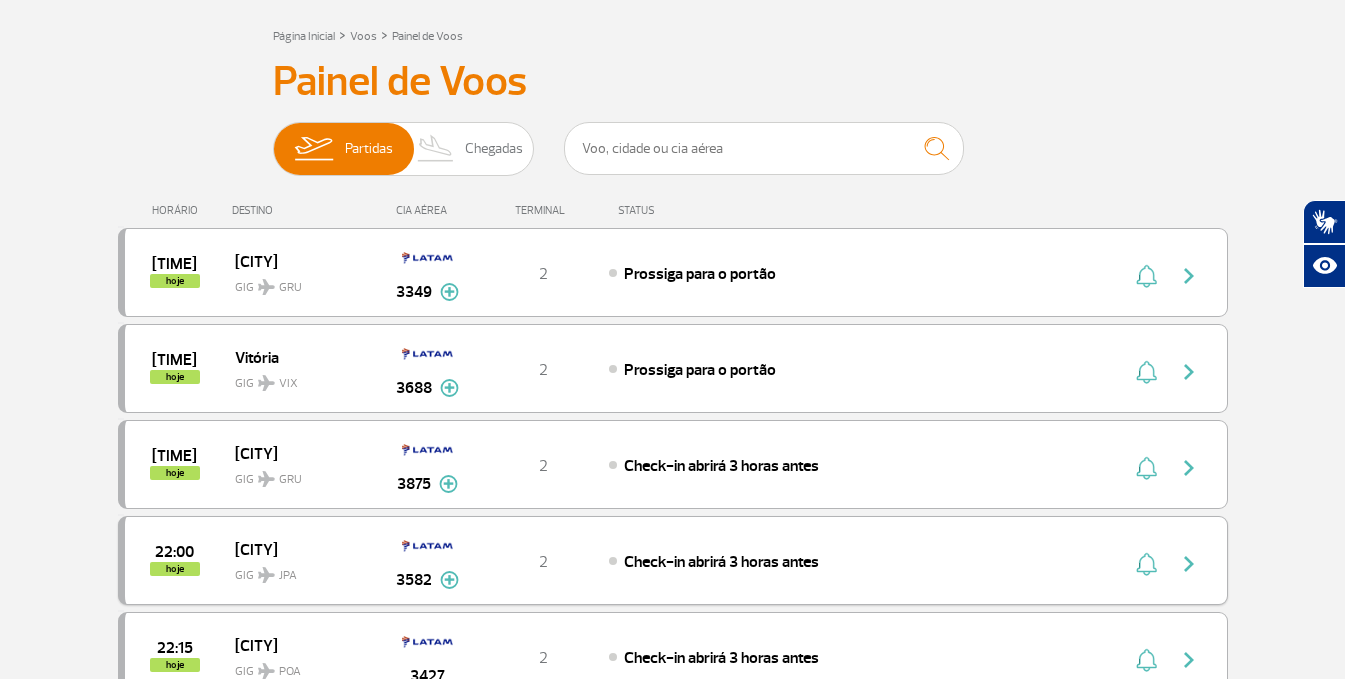 click on "[CITY]" at bounding box center [299, 549] 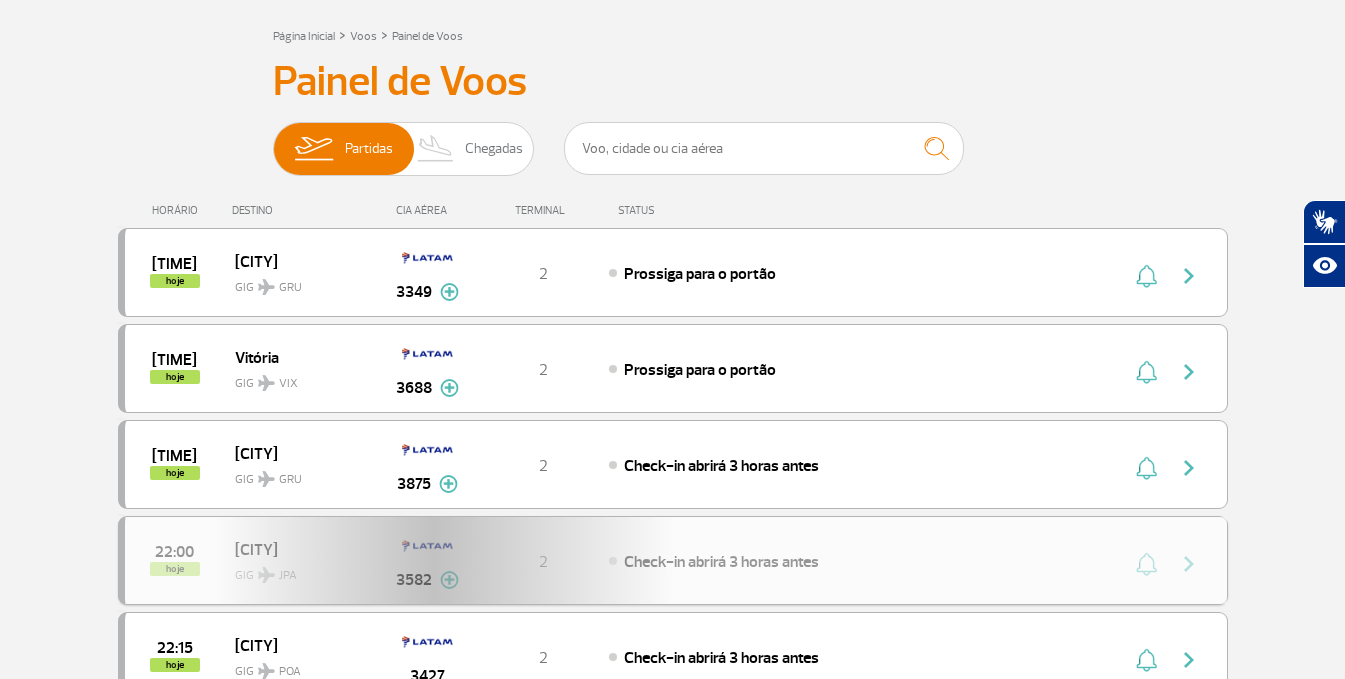 scroll, scrollTop: 0, scrollLeft: 0, axis: both 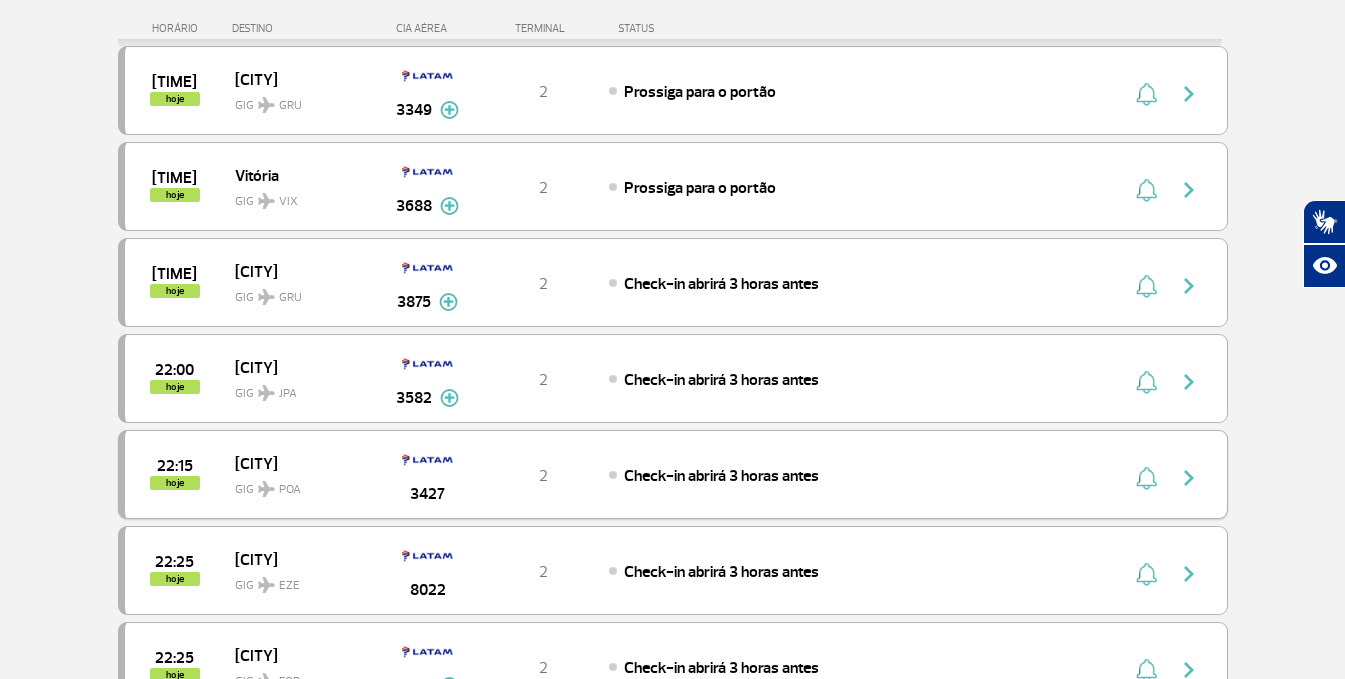 click on "[CITY]" at bounding box center (299, 463) 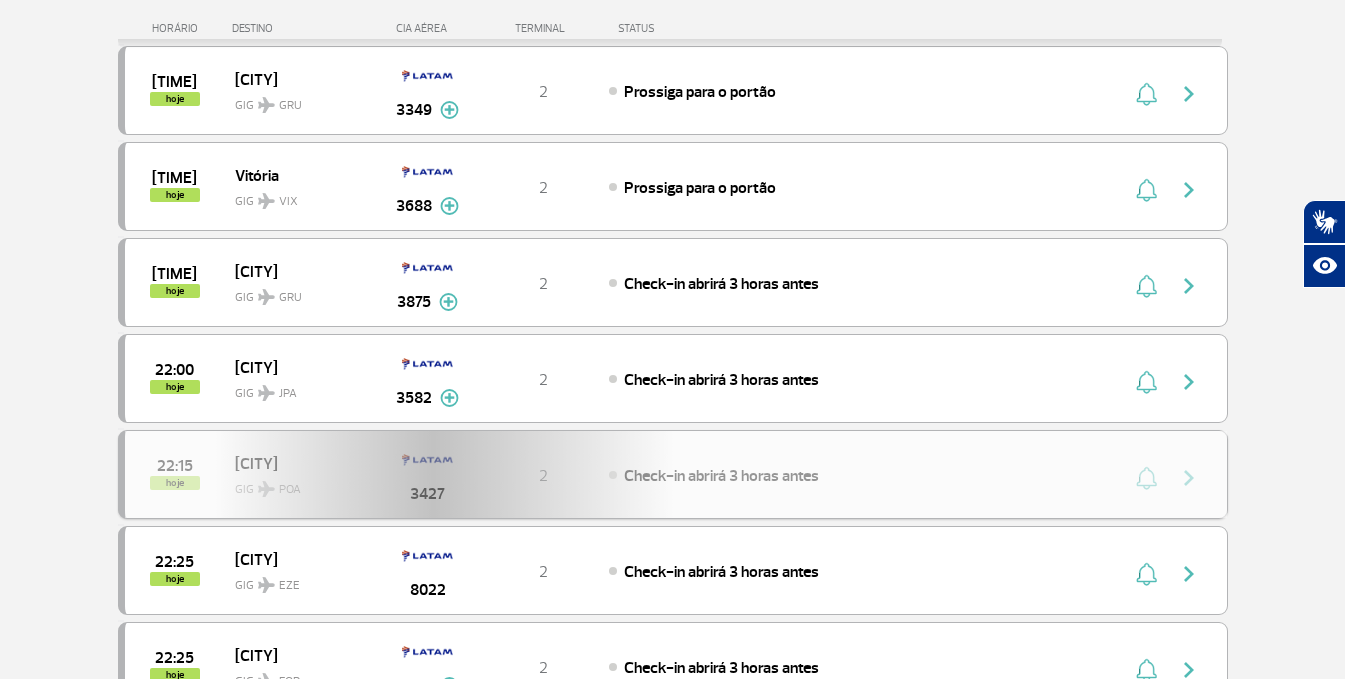 scroll, scrollTop: 0, scrollLeft: 0, axis: both 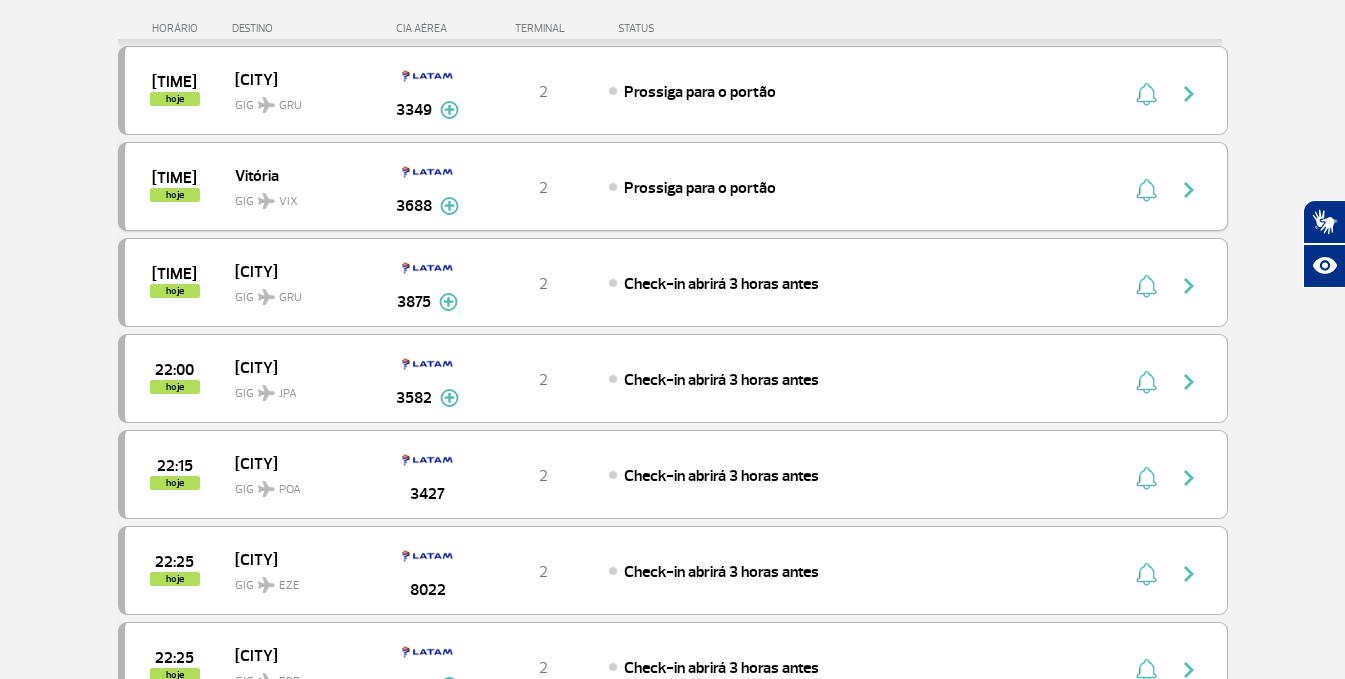 click on "GIG VIX" at bounding box center [299, 196] 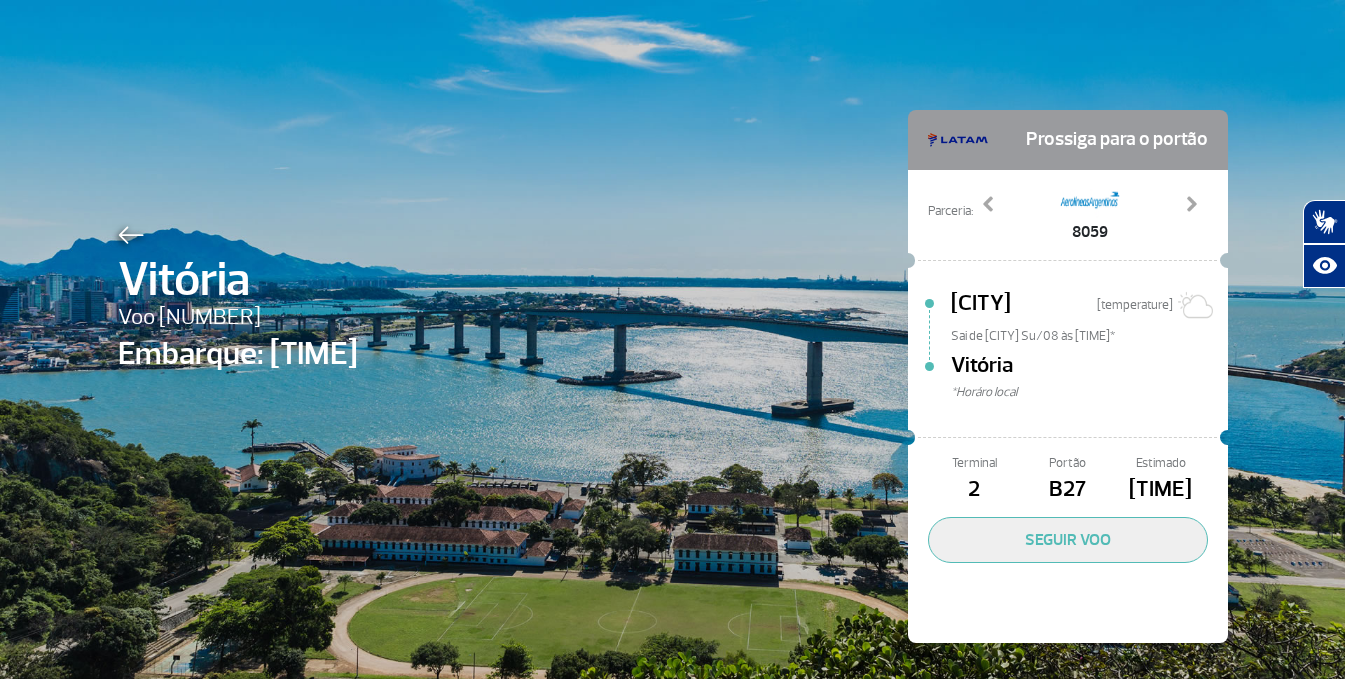 scroll, scrollTop: 0, scrollLeft: 0, axis: both 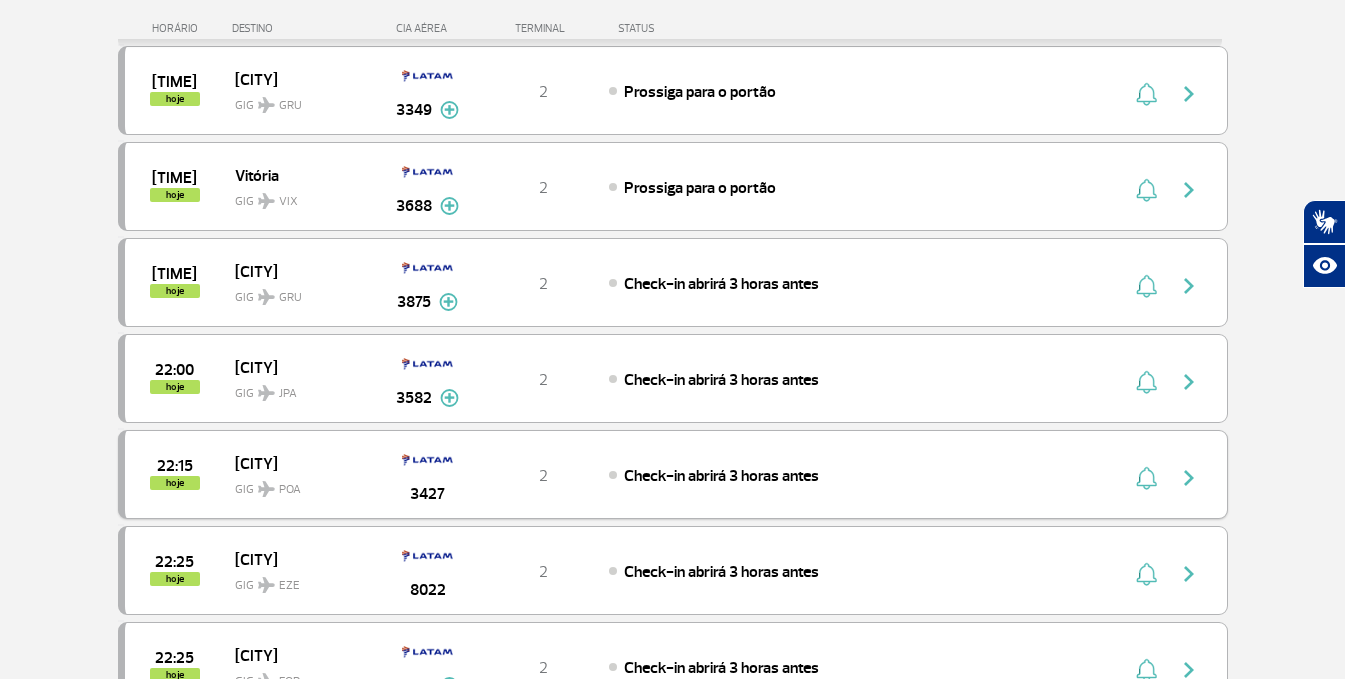 click on "[CITY]" at bounding box center (299, 463) 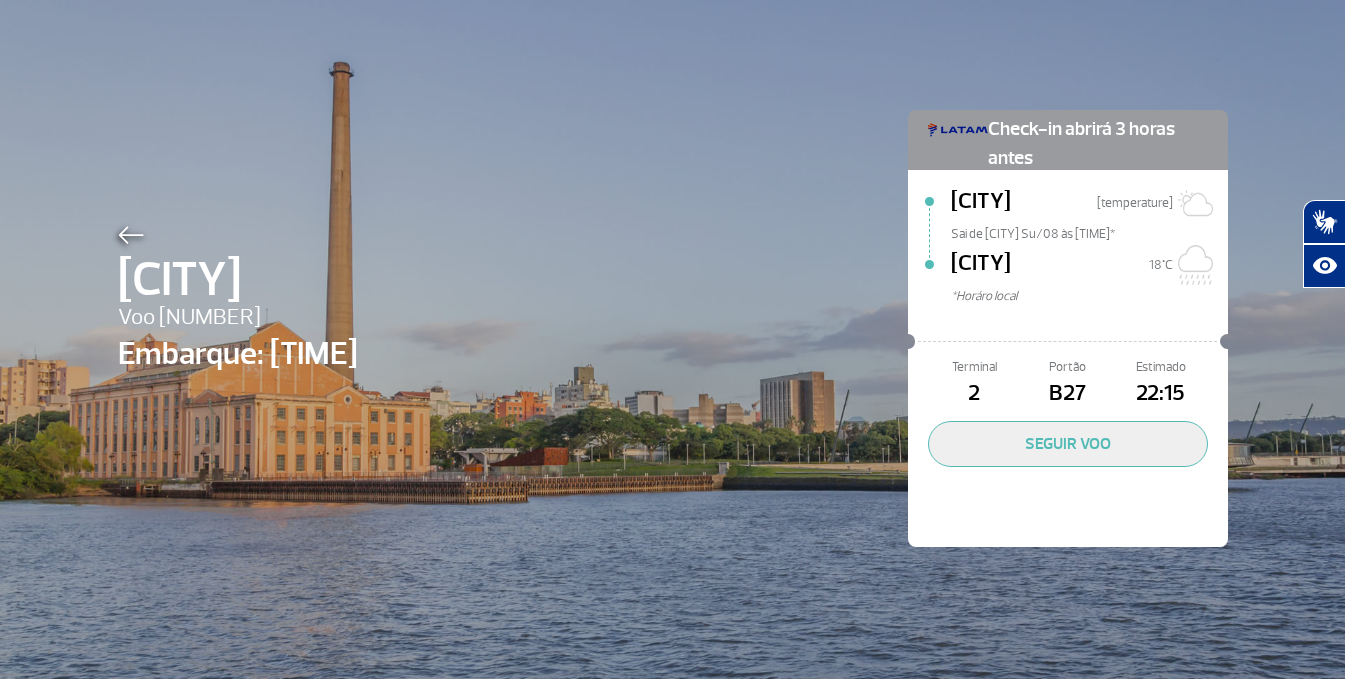 scroll, scrollTop: 0, scrollLeft: 0, axis: both 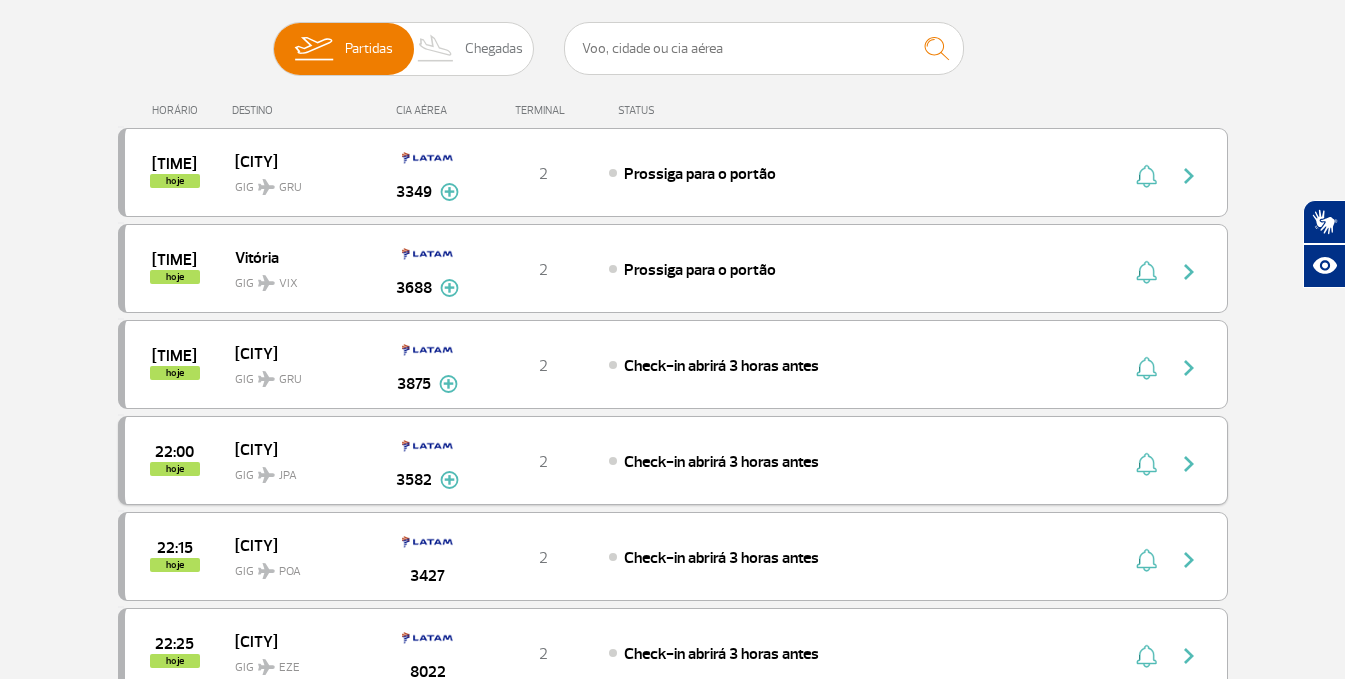 click on "[CITY]" at bounding box center (299, 449) 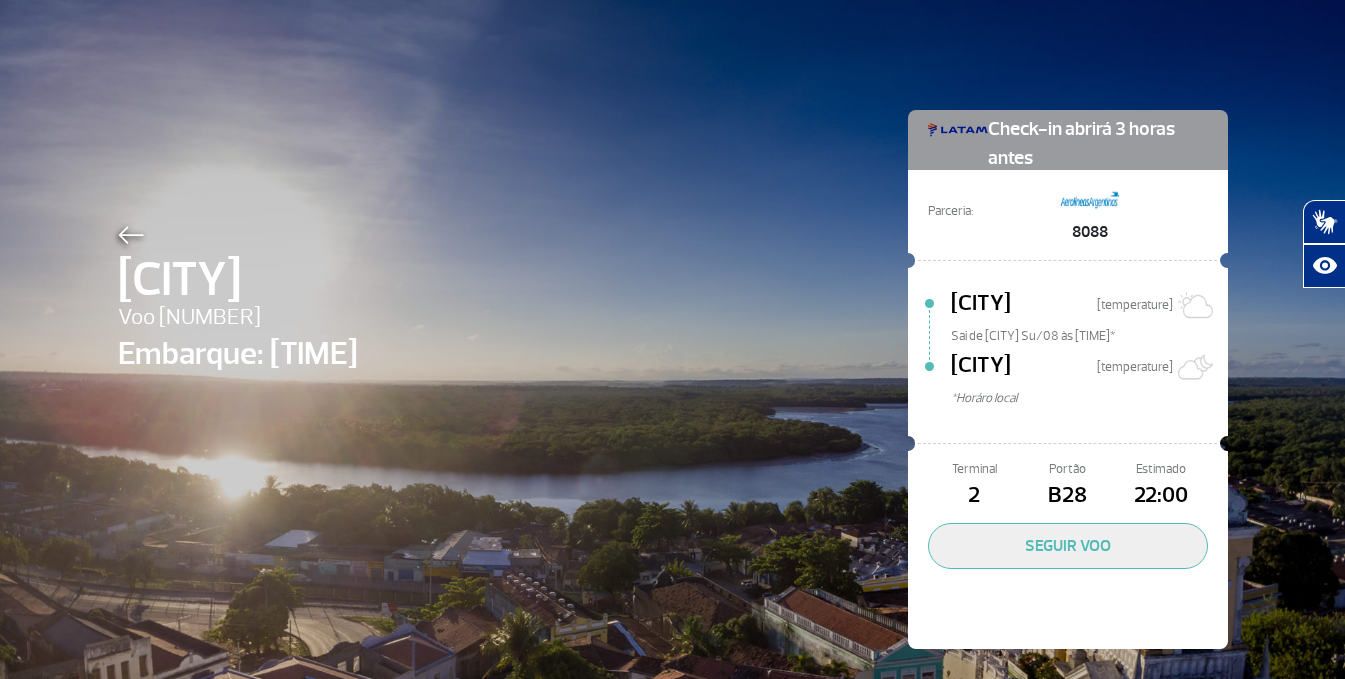 scroll, scrollTop: 0, scrollLeft: 0, axis: both 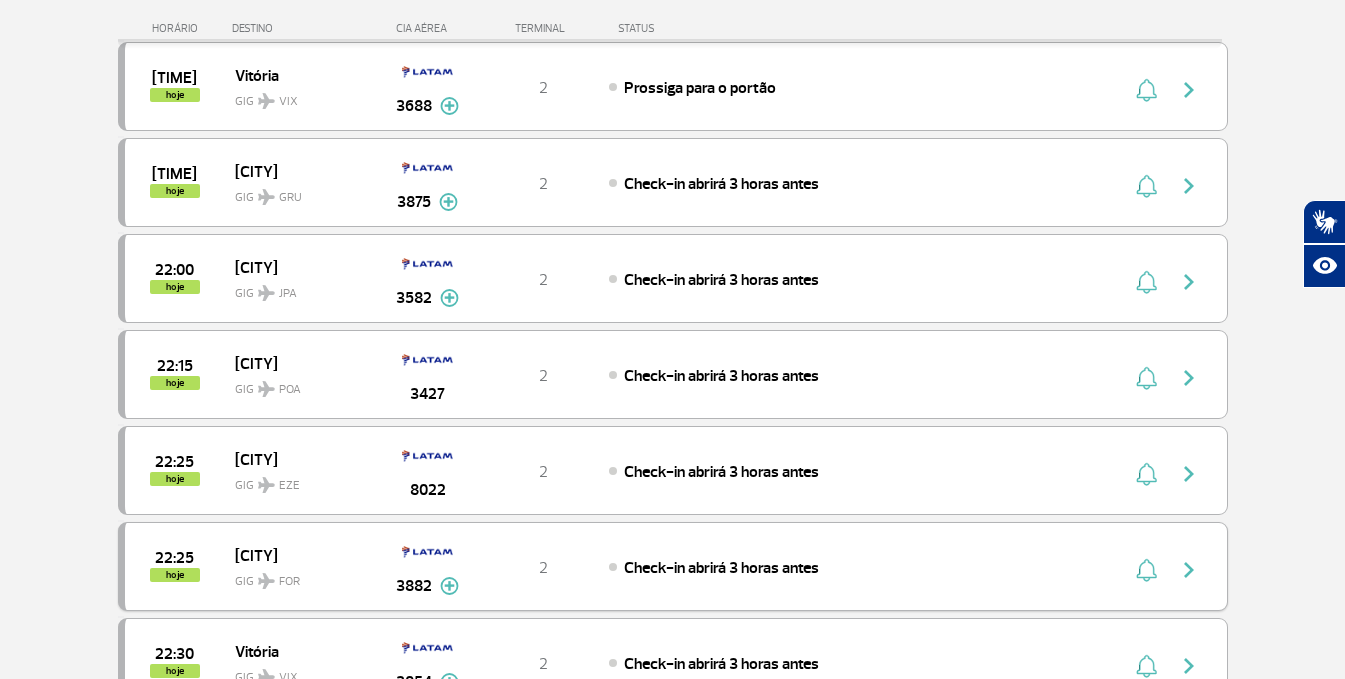 click on "[TIME] [CITY] GIG FOR [NUMBER] [TIME] antes Parcerias: Iberia Airlines Aerolineas Argentinas Aerolineas Argentinas Aerolineas Argentinas" at bounding box center (673, 566) 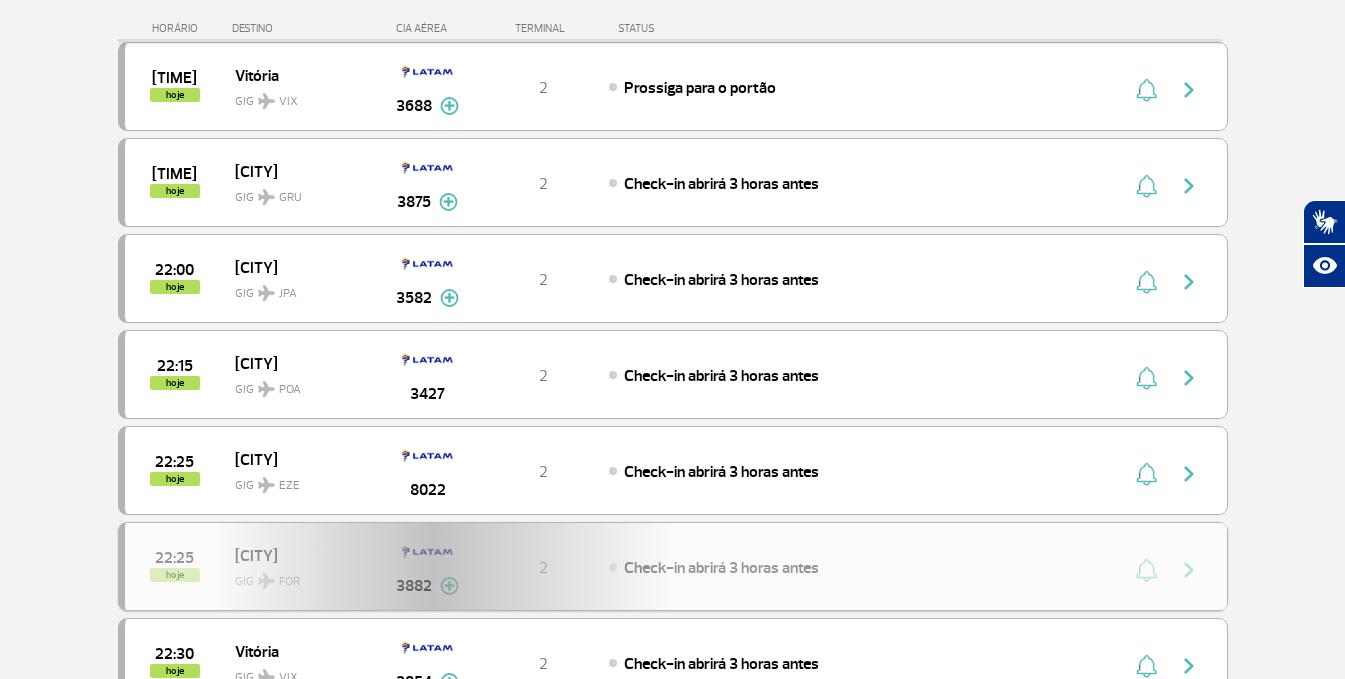 scroll, scrollTop: 0, scrollLeft: 0, axis: both 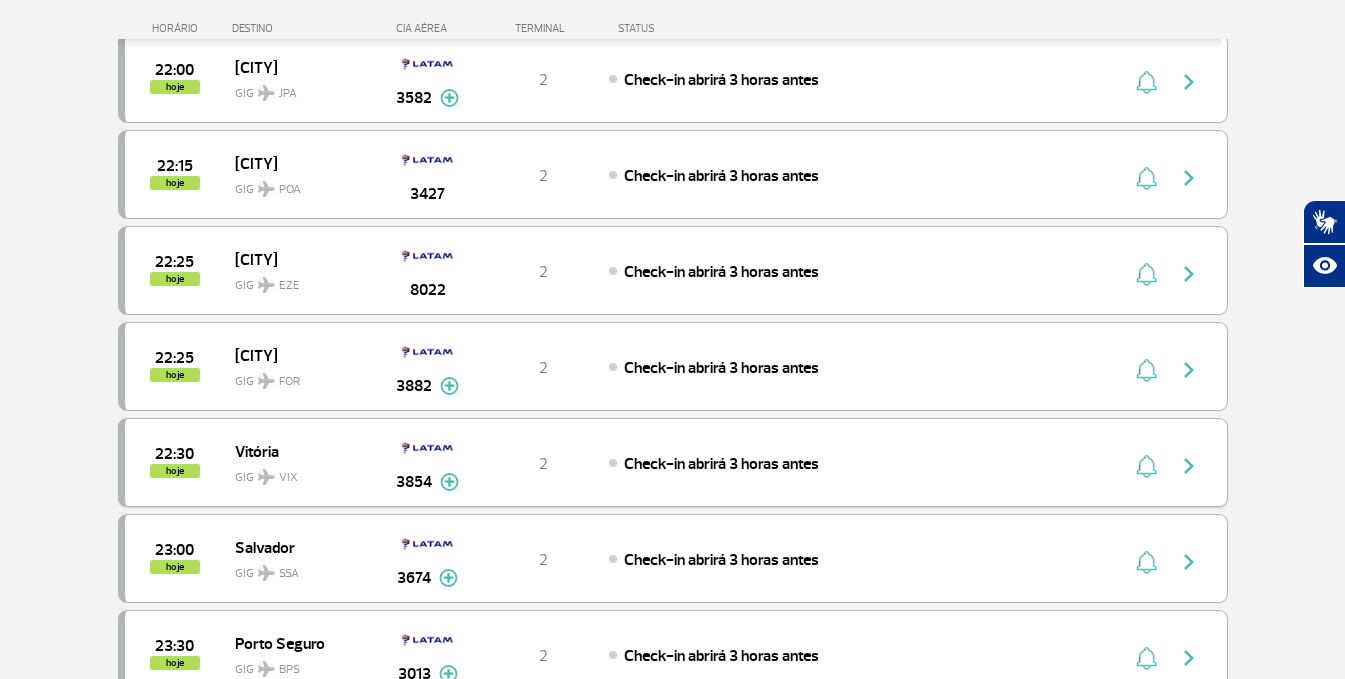 click on "Vitória" at bounding box center [299, 451] 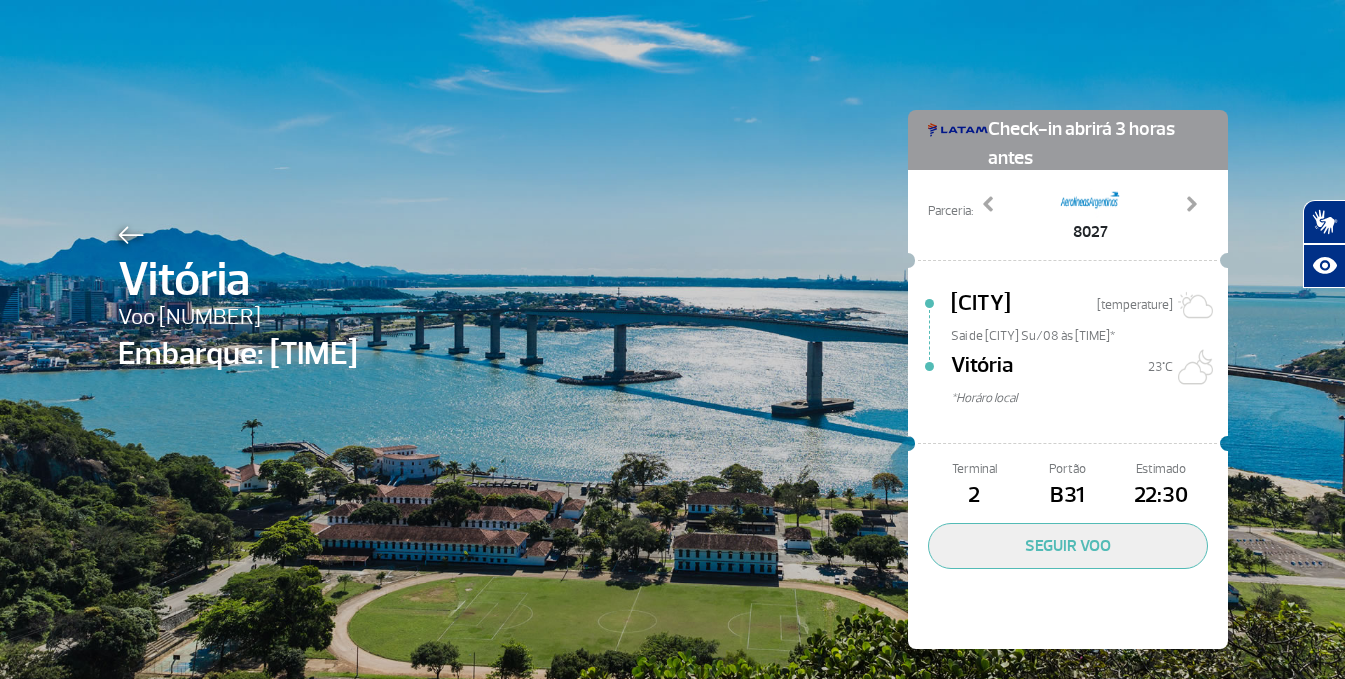 scroll, scrollTop: 0, scrollLeft: 0, axis: both 